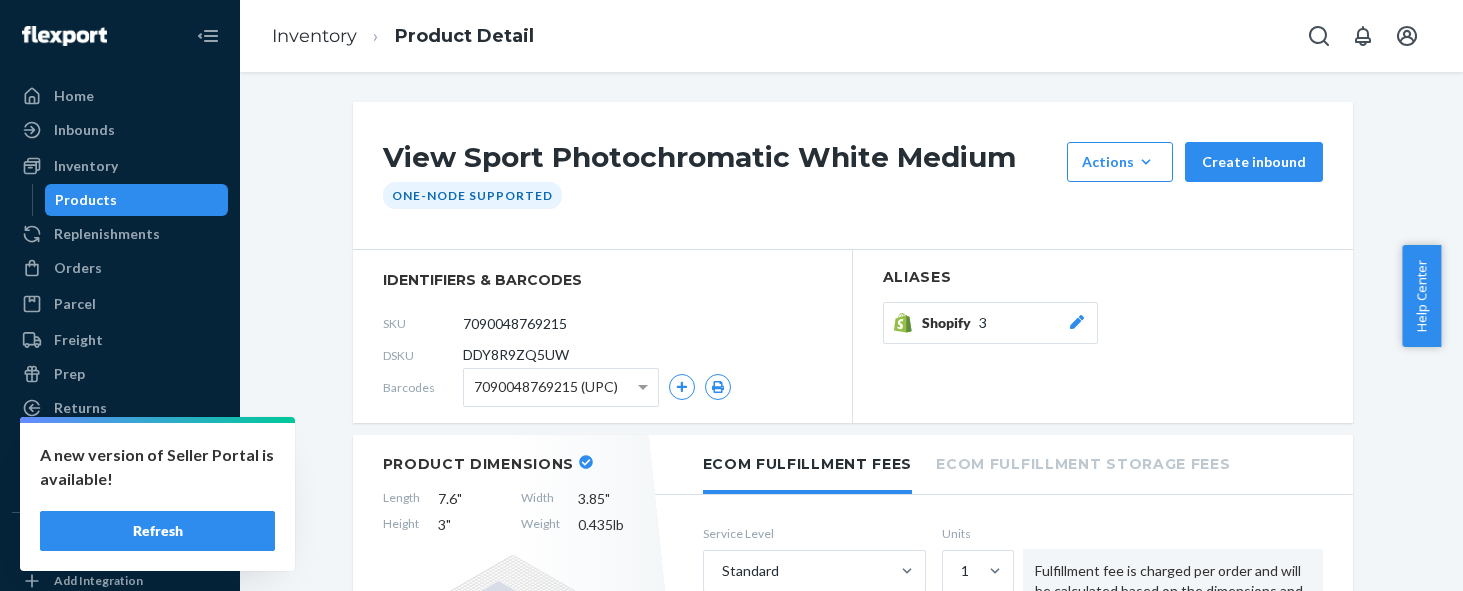 scroll, scrollTop: 0, scrollLeft: 0, axis: both 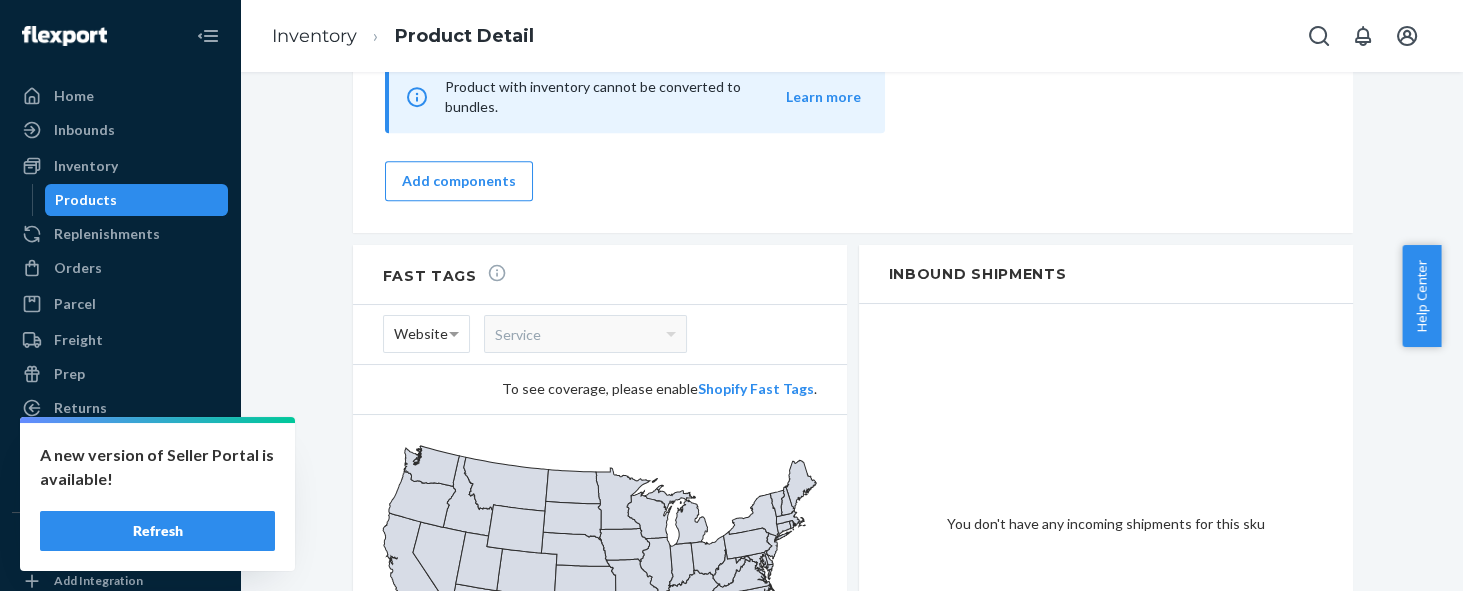 click on "Refresh" at bounding box center (157, 531) 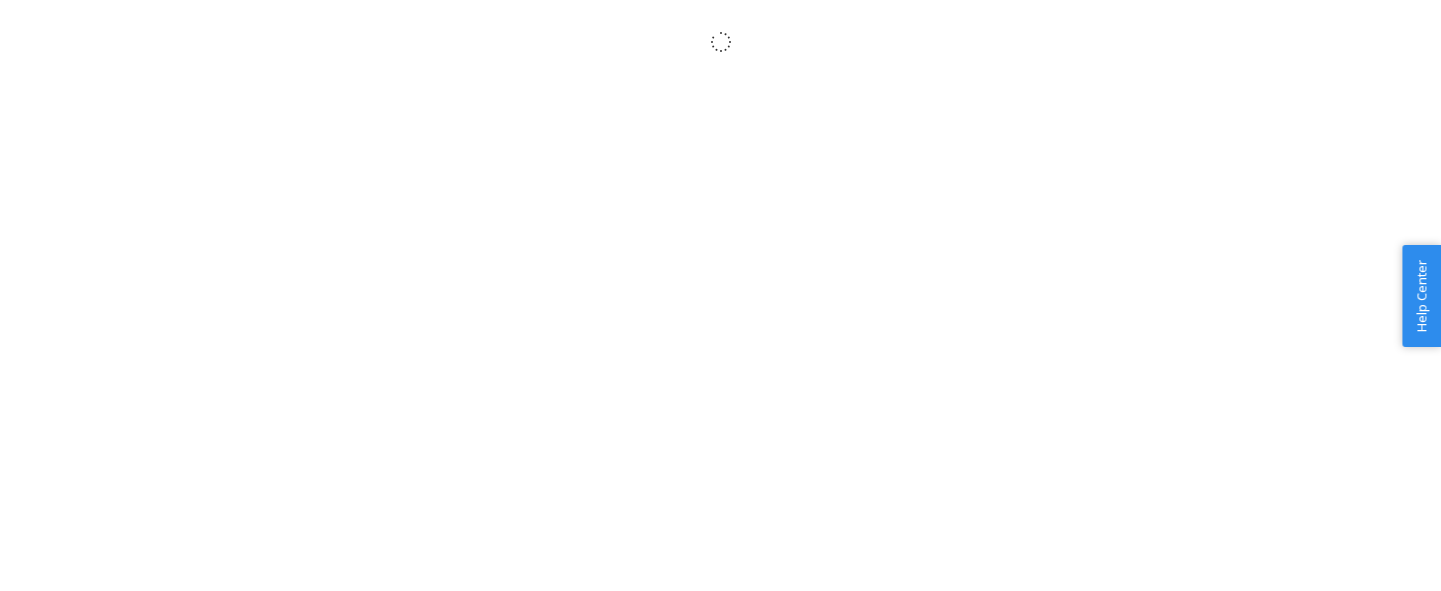 scroll, scrollTop: 0, scrollLeft: 0, axis: both 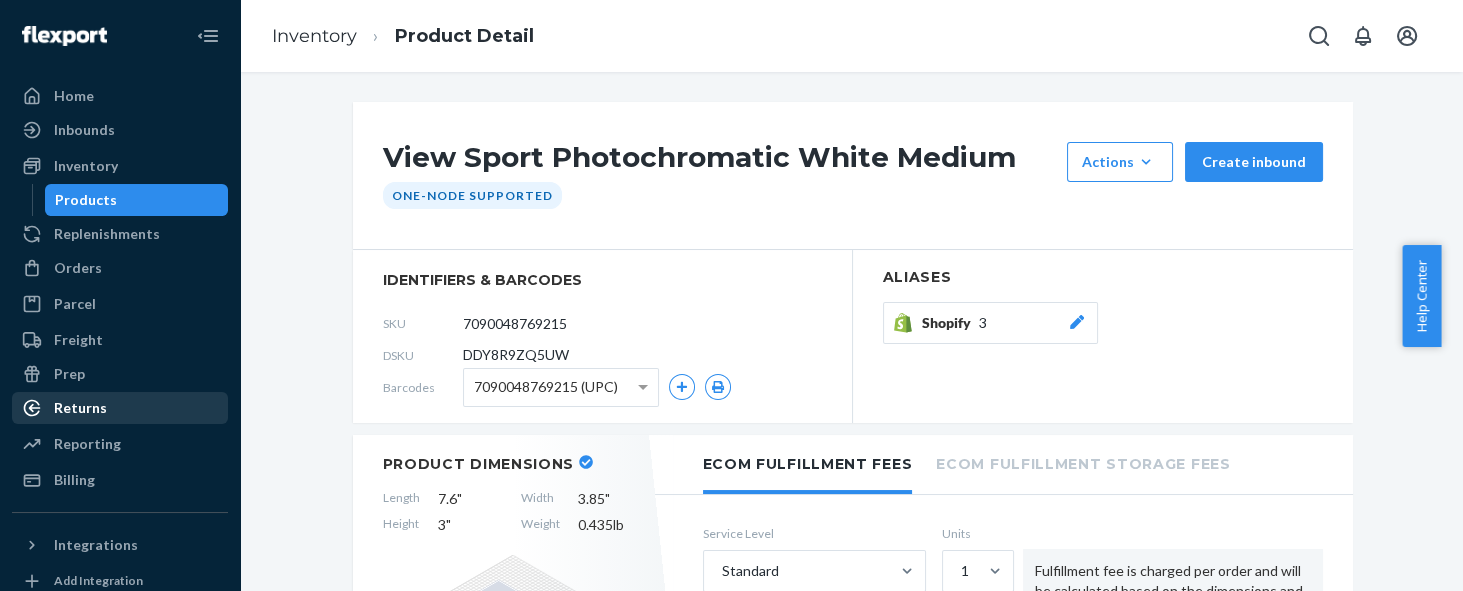 click on "Returns" at bounding box center [80, 408] 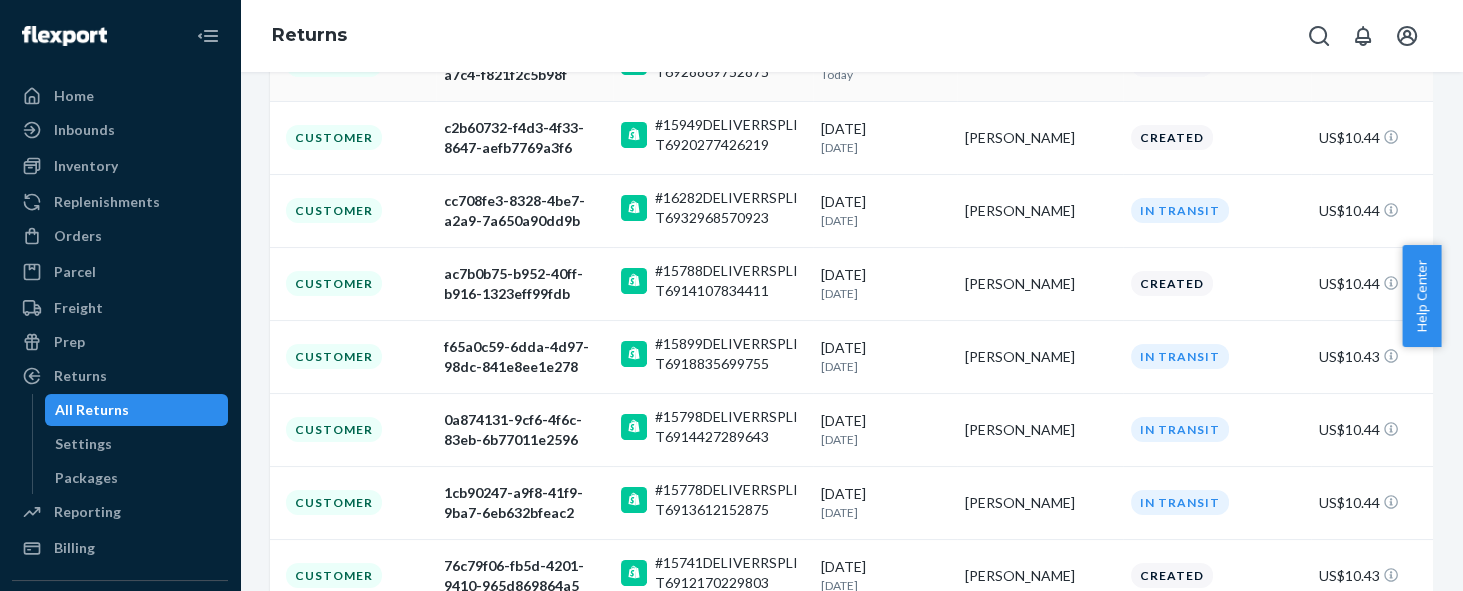 scroll, scrollTop: 450, scrollLeft: 0, axis: vertical 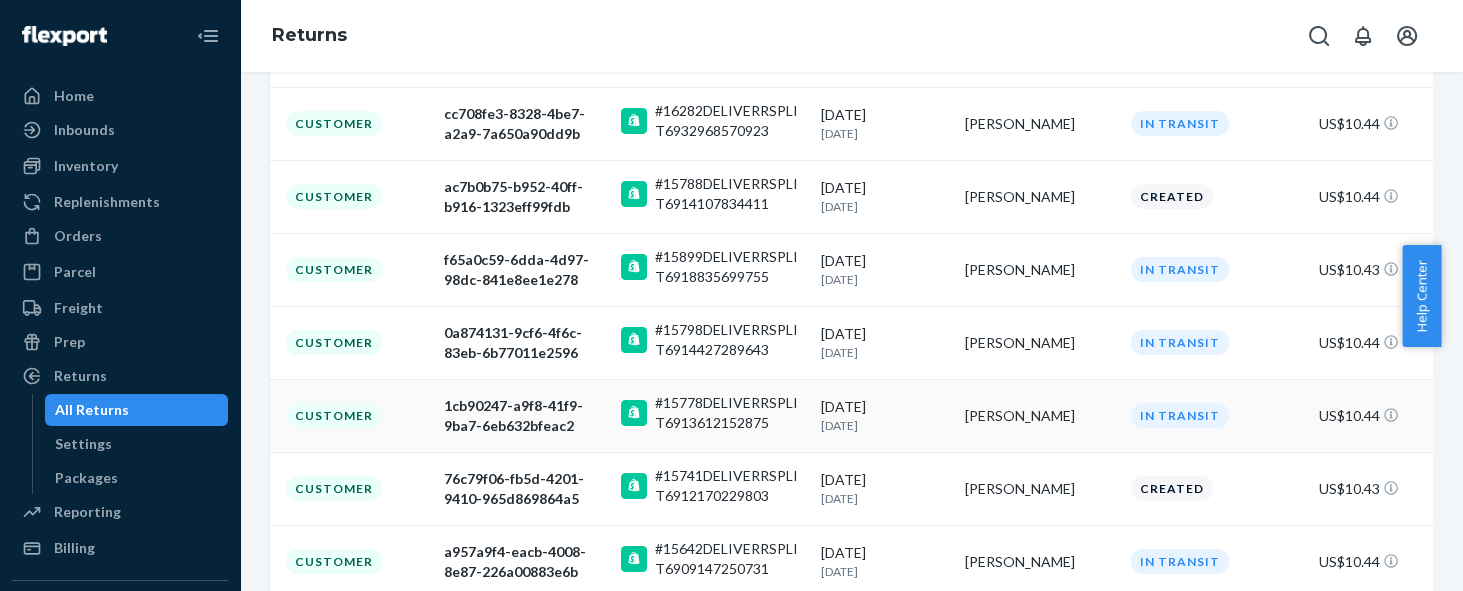 click on "1cb90247-a9f8-41f9-9ba7-6eb632bfeac2" at bounding box center (524, 416) 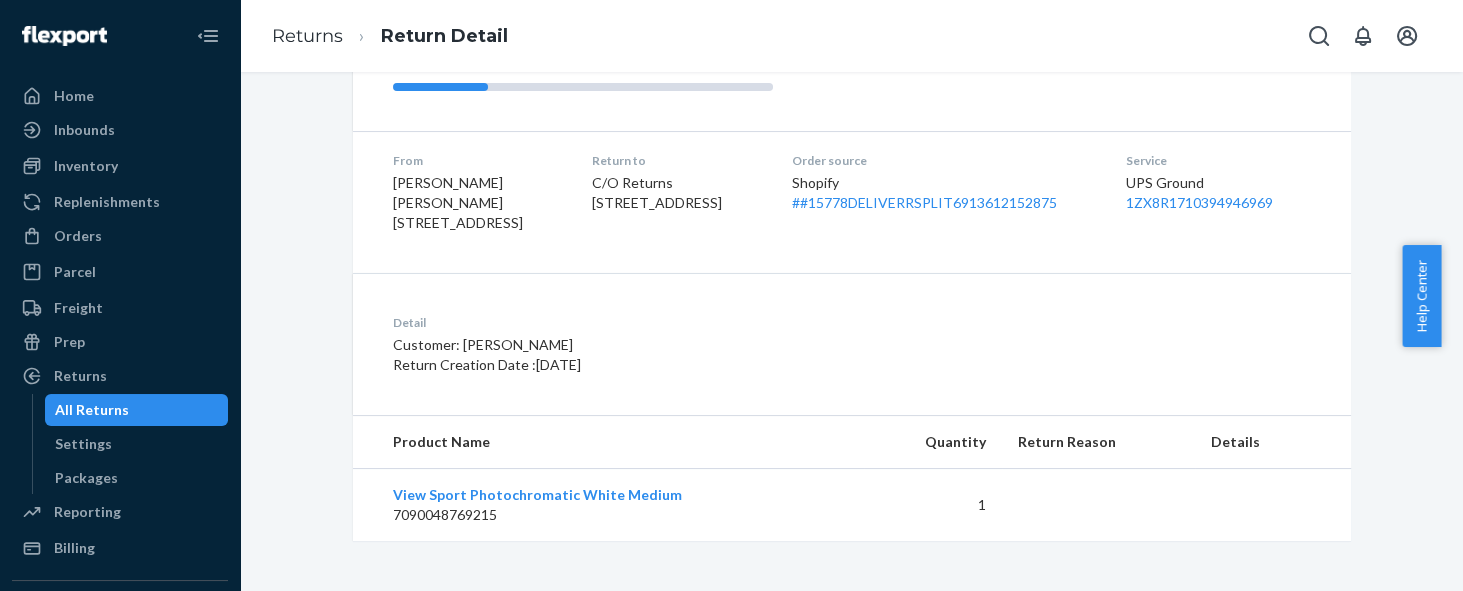 scroll, scrollTop: 0, scrollLeft: 0, axis: both 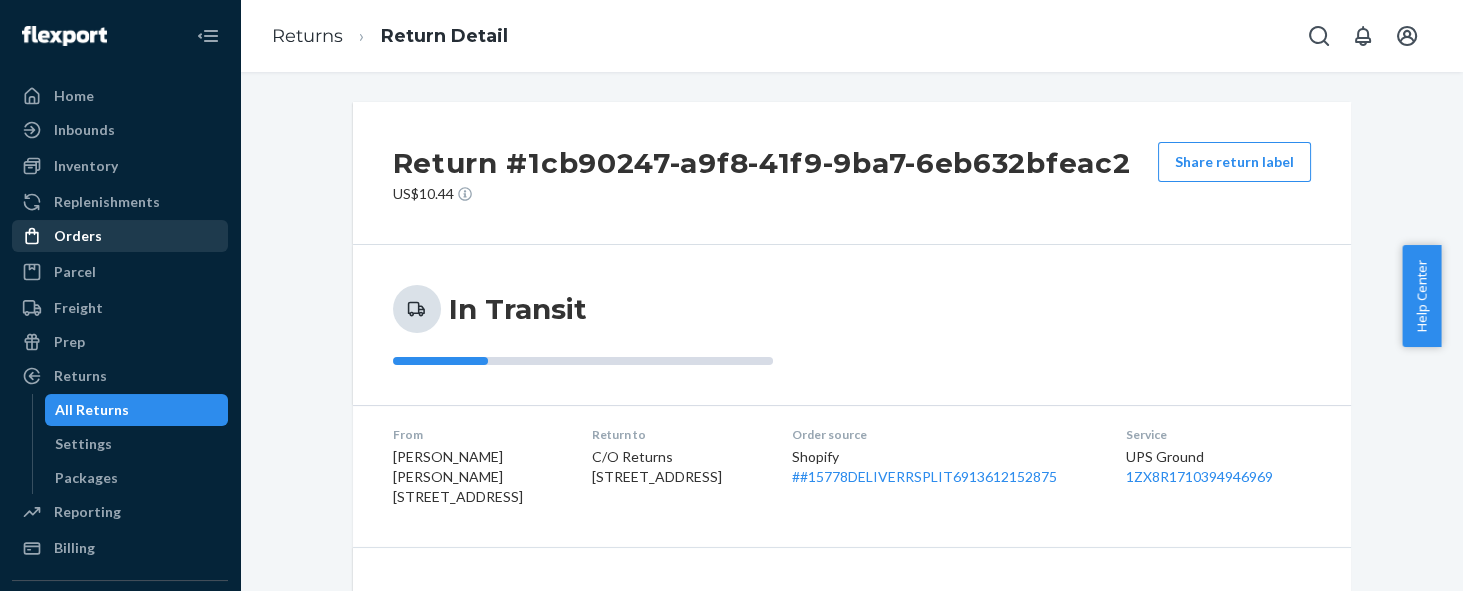 click on "Orders" at bounding box center [120, 236] 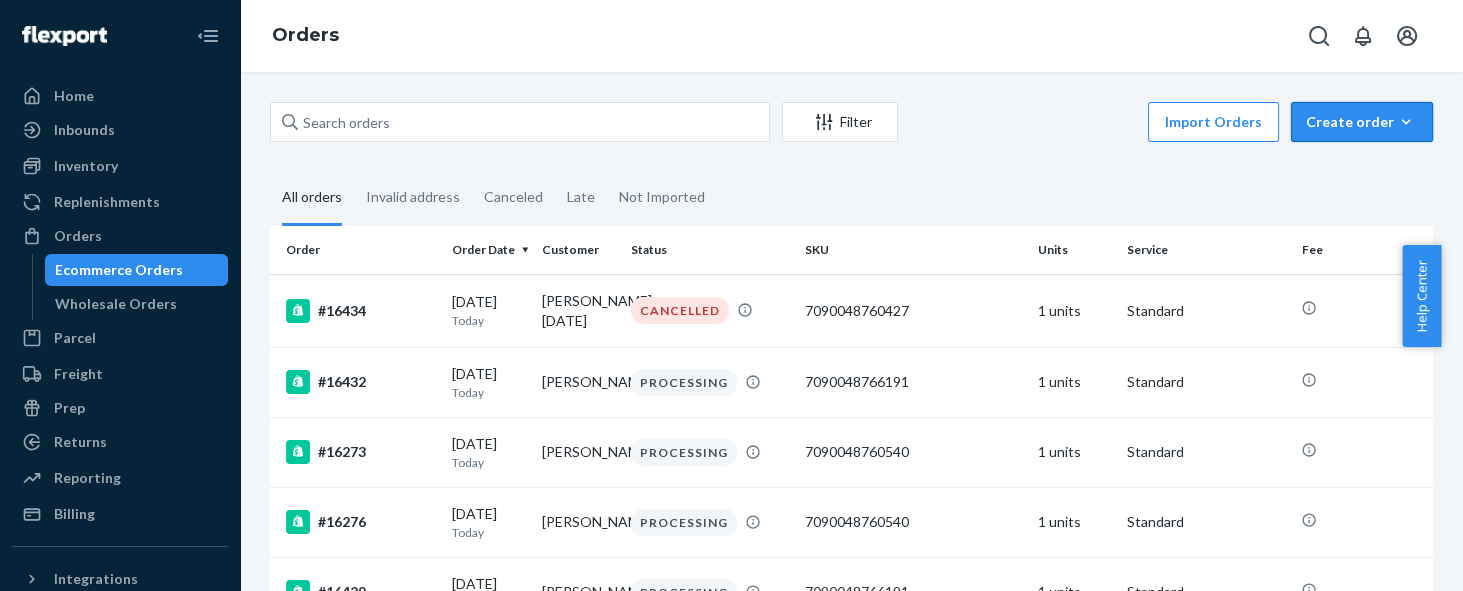 click on "Create order" at bounding box center (1362, 122) 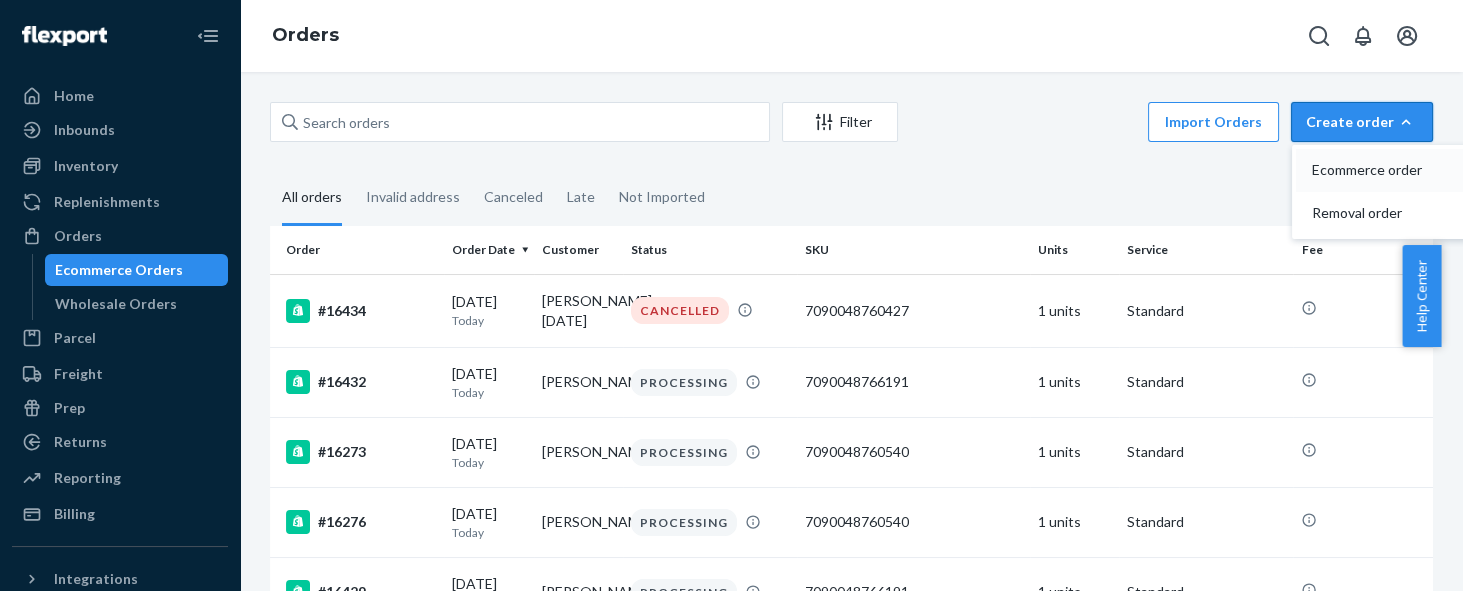 click on "Ecommerce order" at bounding box center [1374, 170] 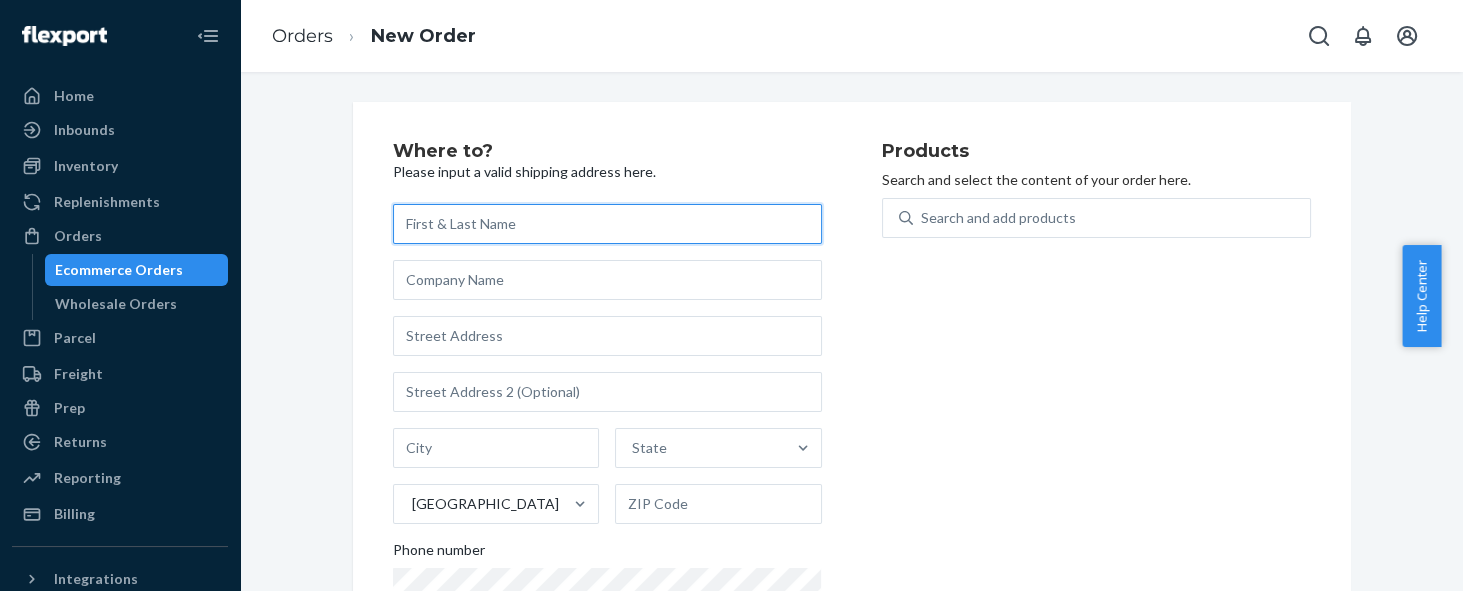 click at bounding box center [607, 224] 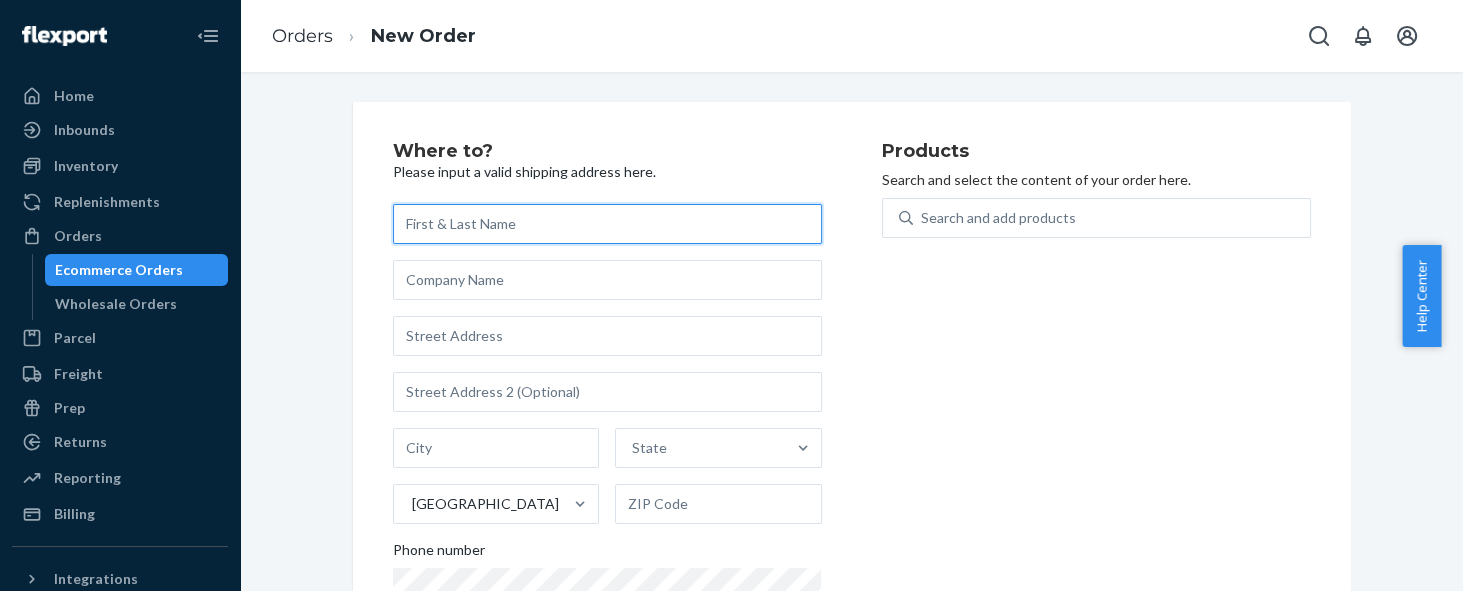 paste on "[PERSON_NAME]" 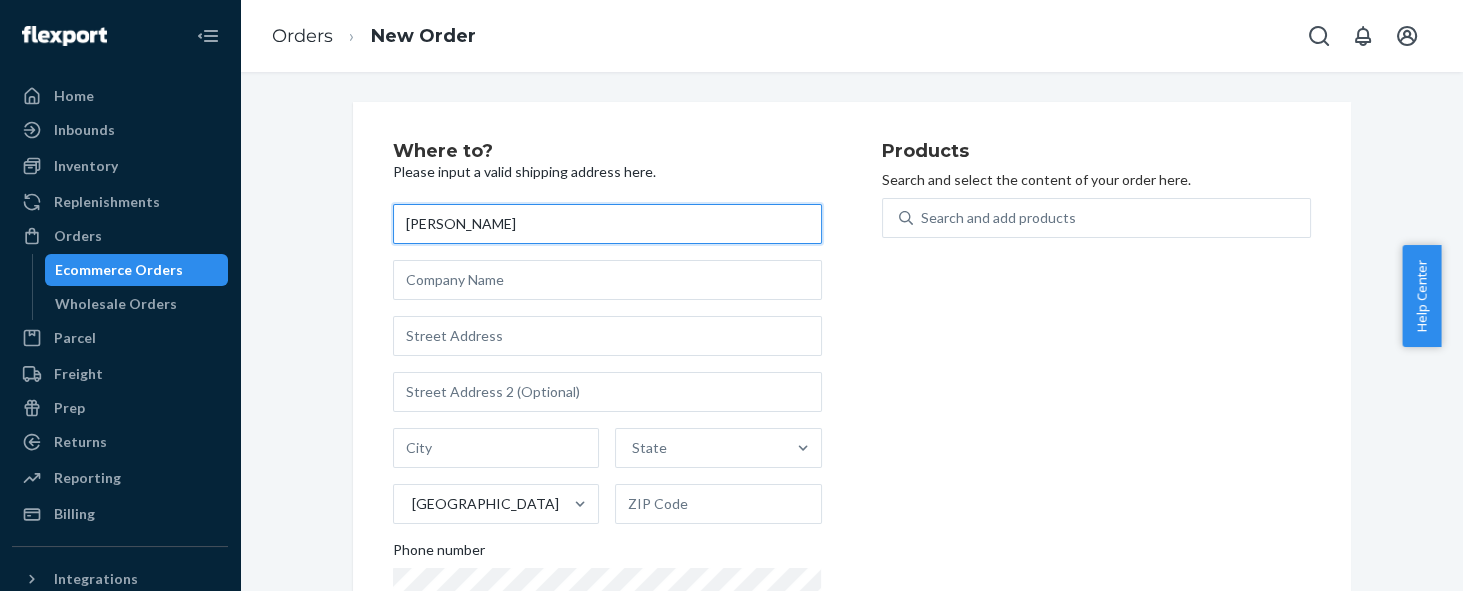 type on "[PERSON_NAME]" 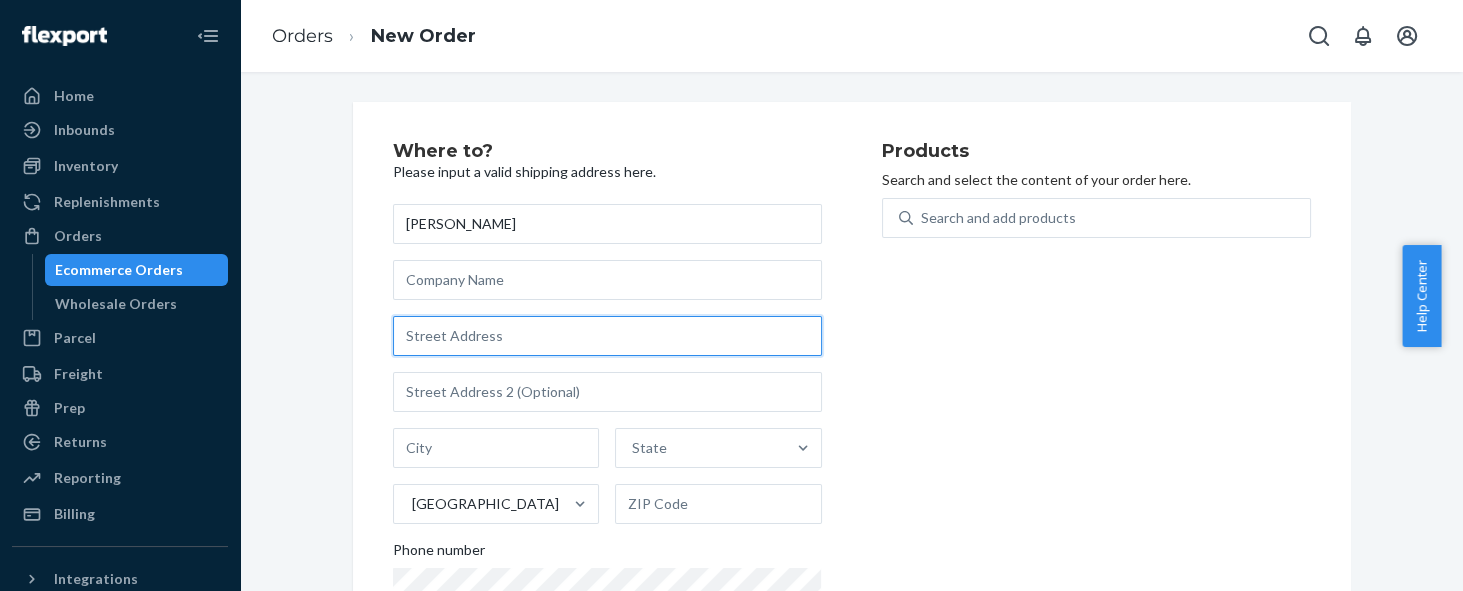 click at bounding box center [607, 336] 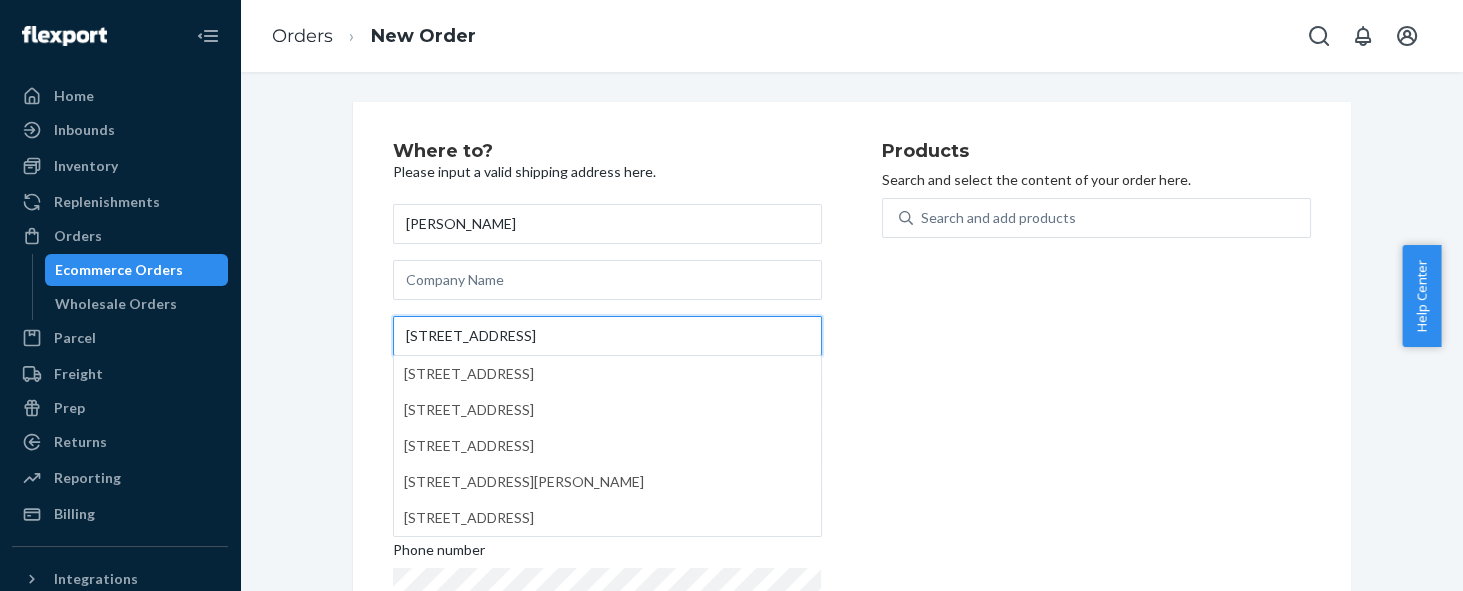 type on "[STREET_ADDRESS]" 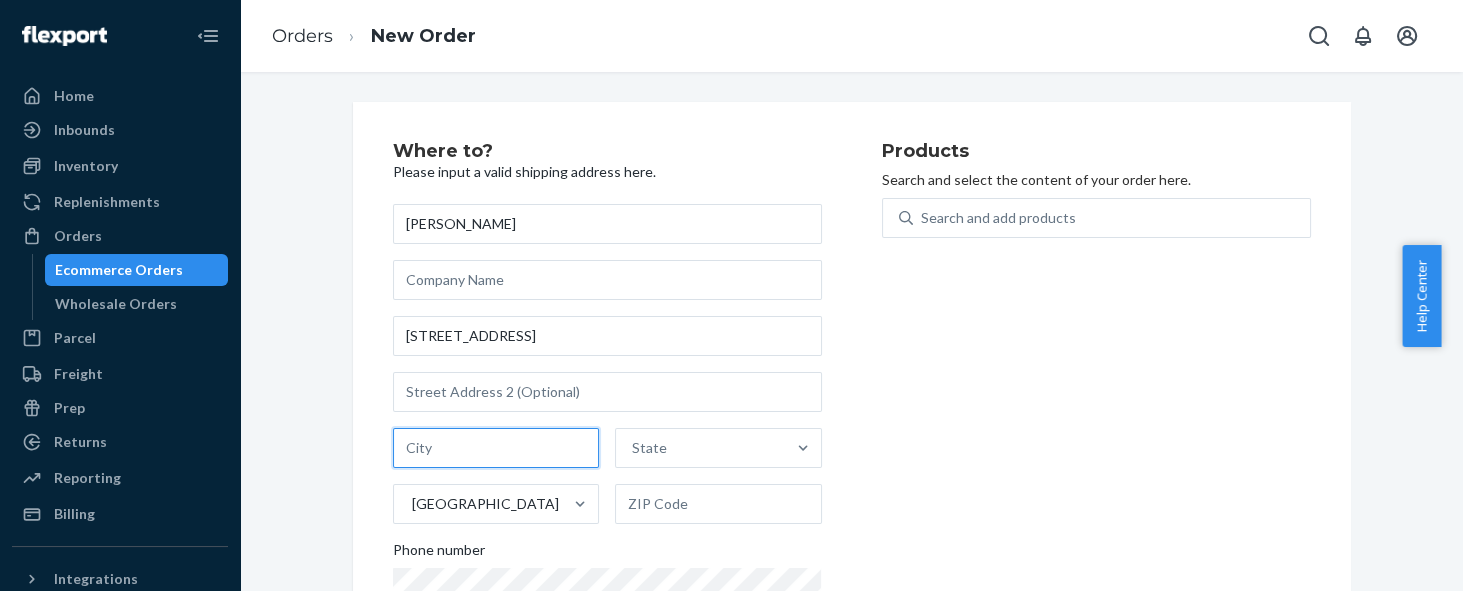 click at bounding box center (496, 448) 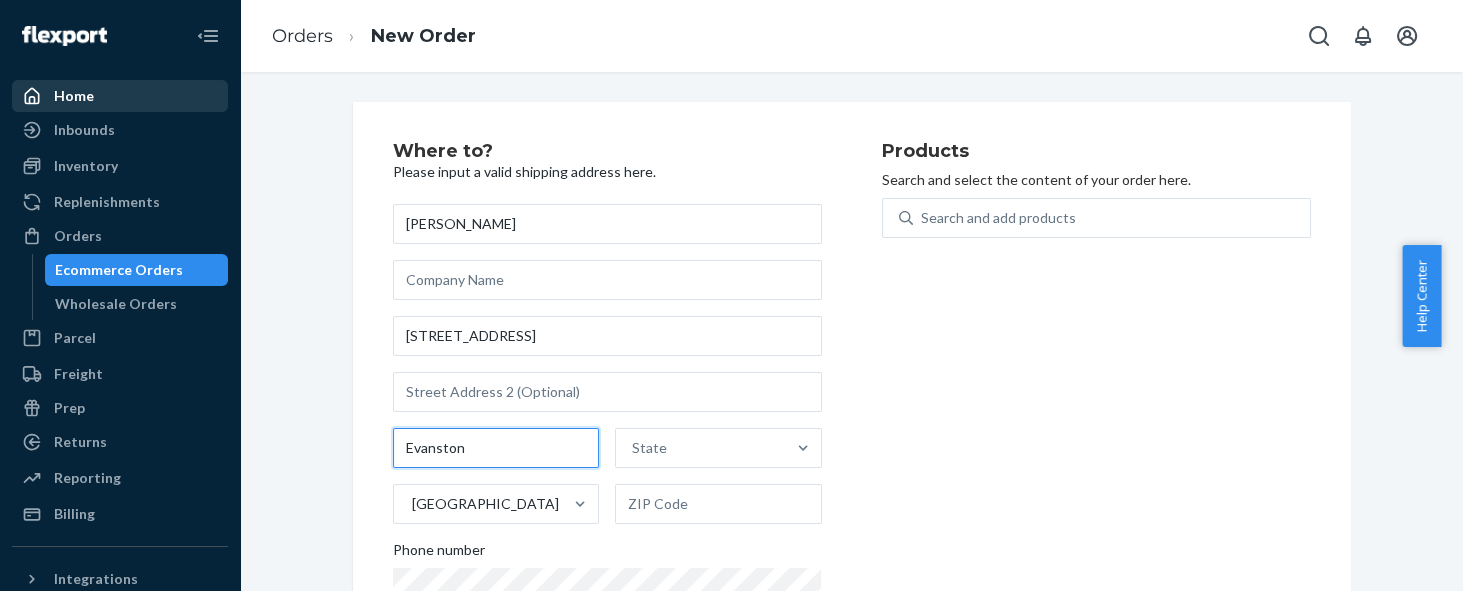 type on "Evanston" 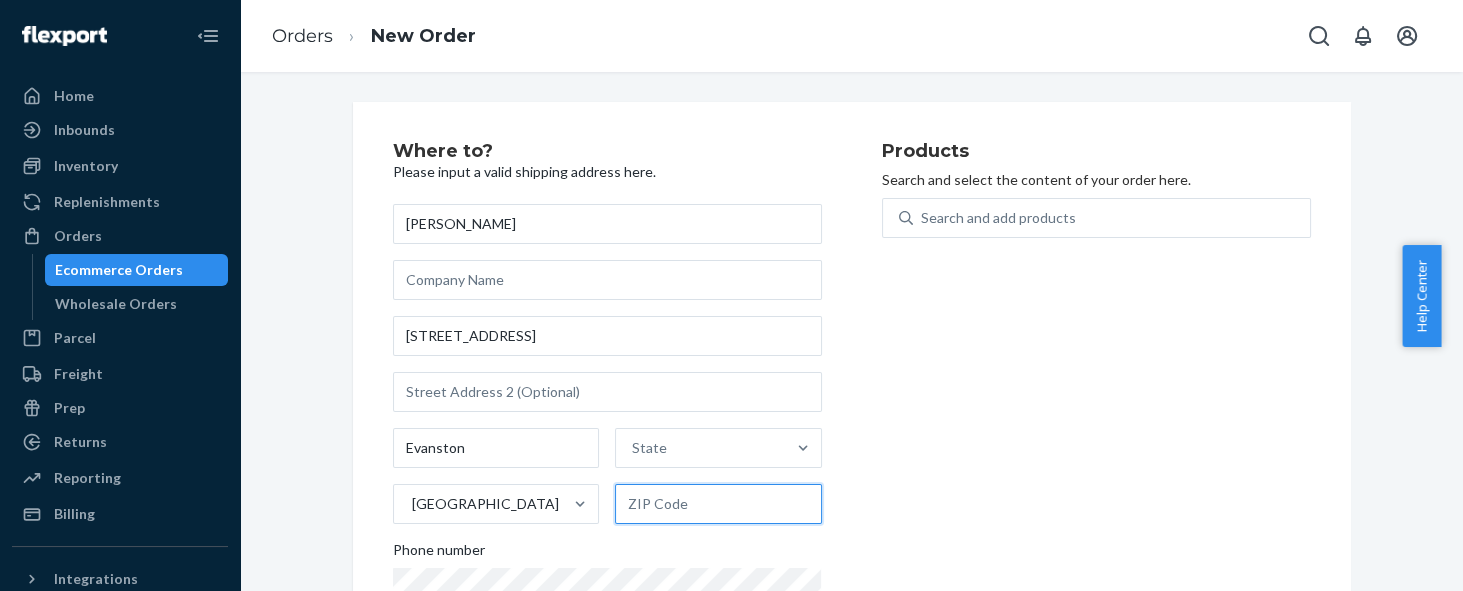 click at bounding box center (718, 504) 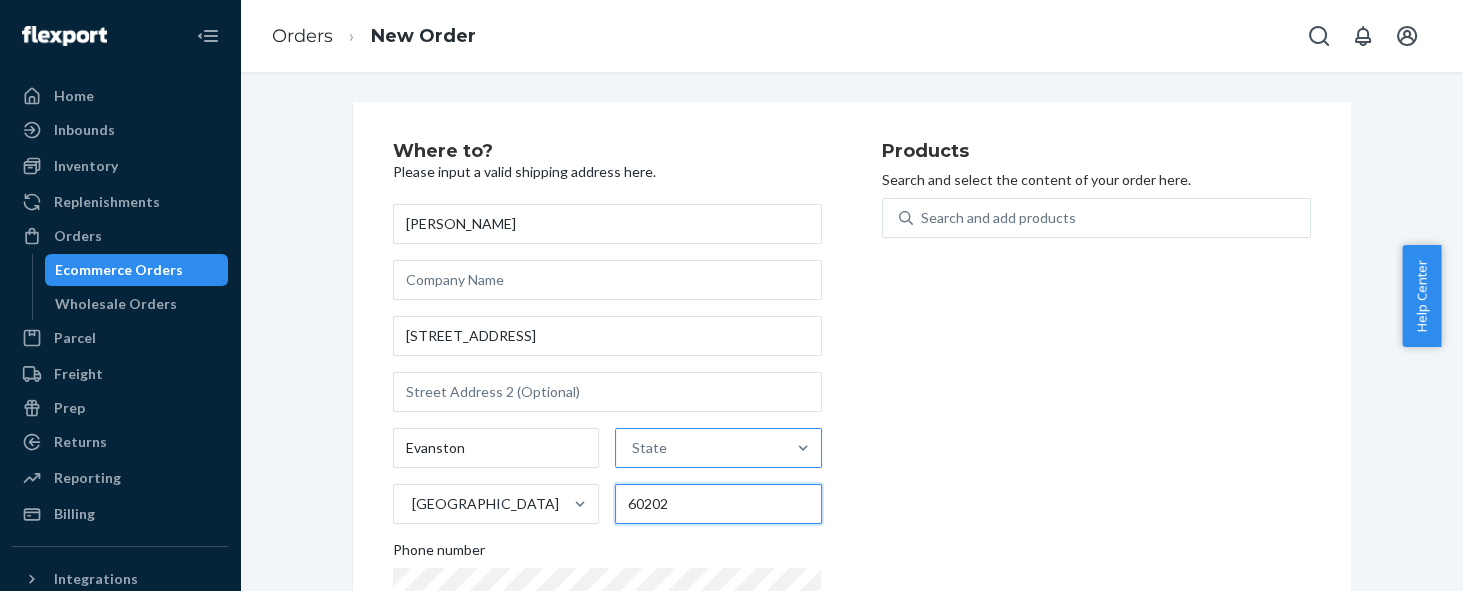 type on "60202" 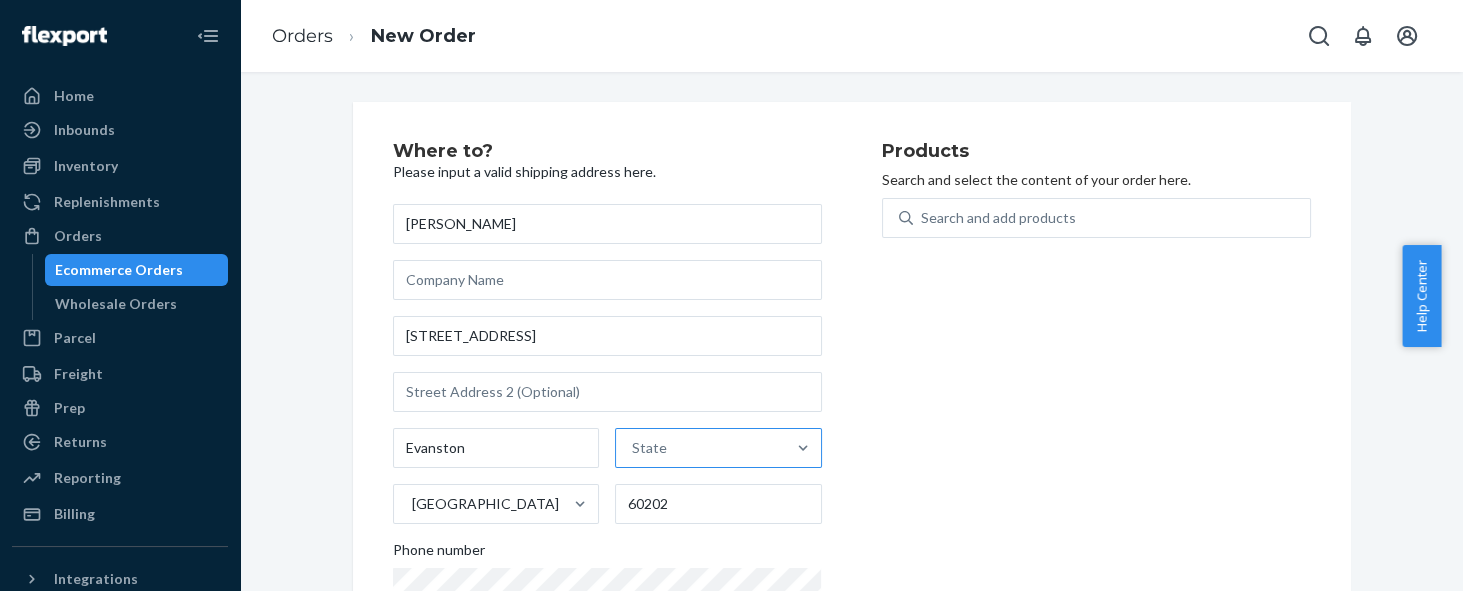 click on "State" at bounding box center [700, 448] 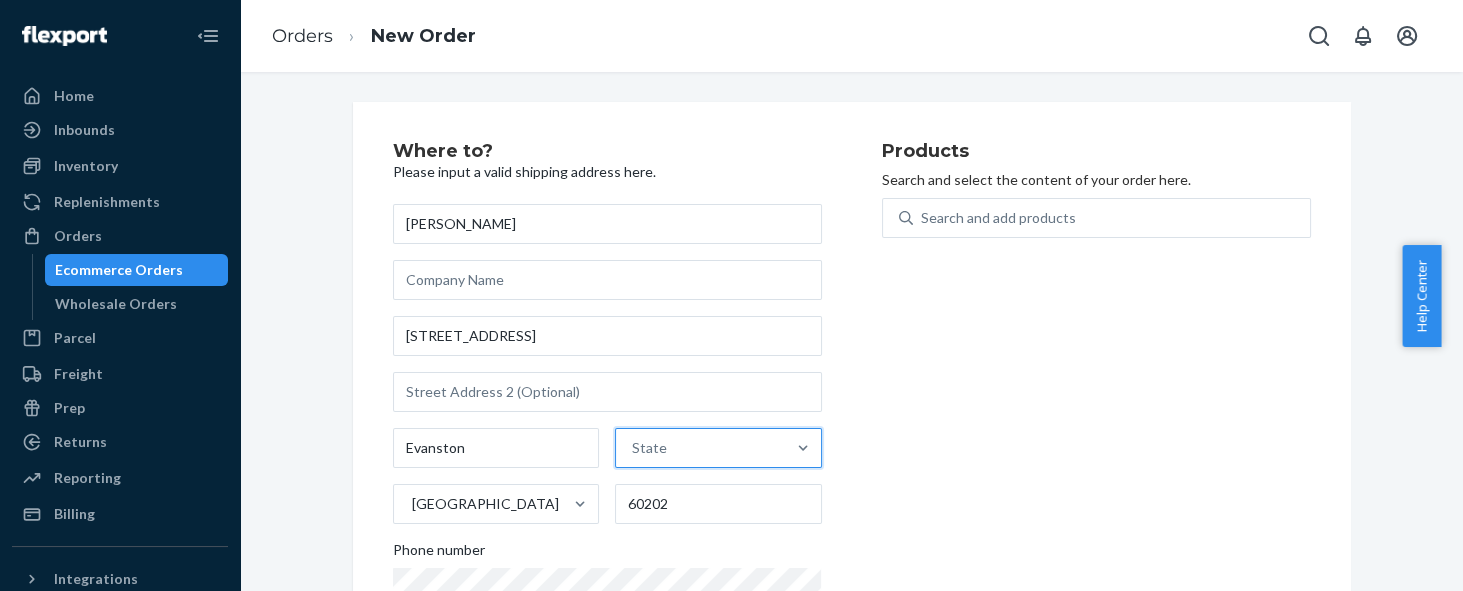 click on "State" at bounding box center [700, 448] 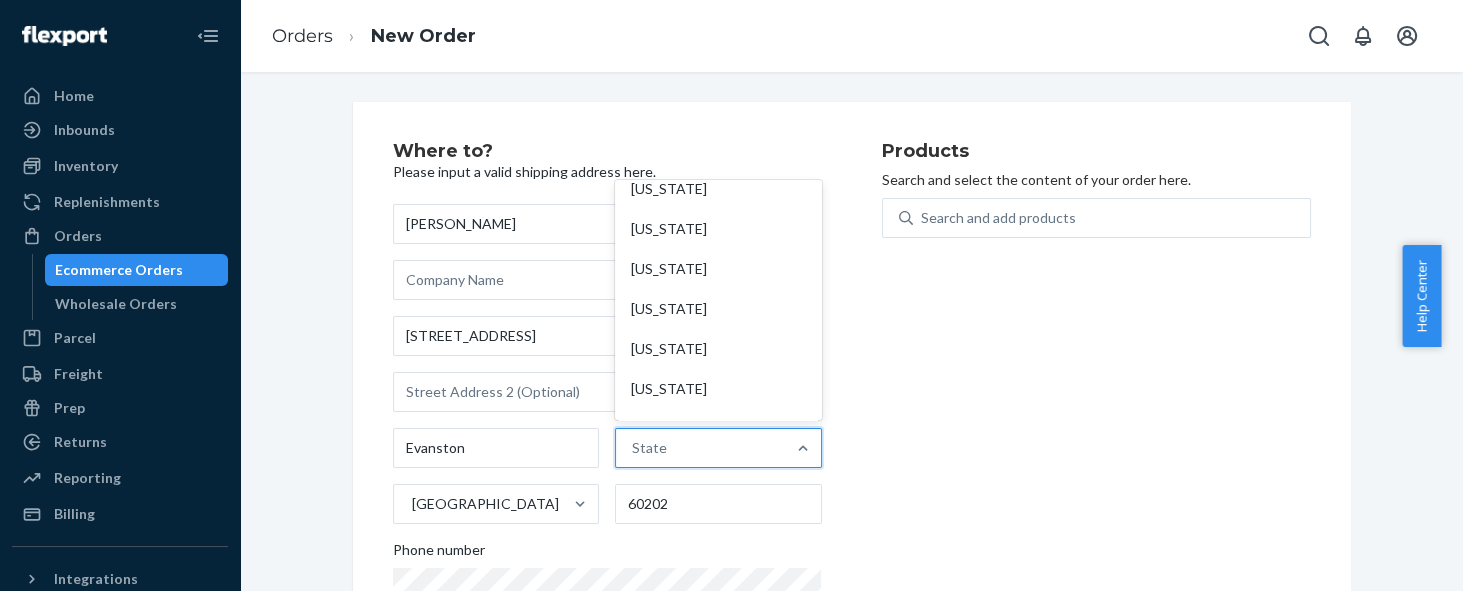 scroll, scrollTop: 450, scrollLeft: 0, axis: vertical 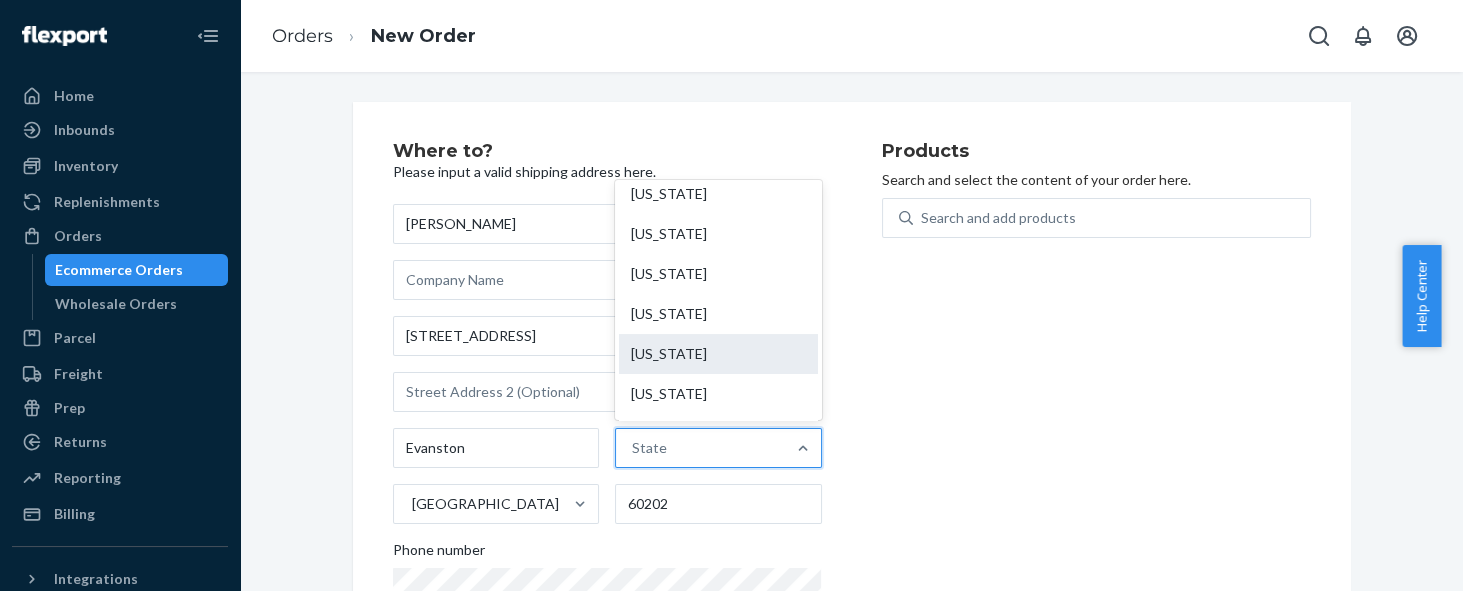 click on "[US_STATE]" at bounding box center (718, 354) 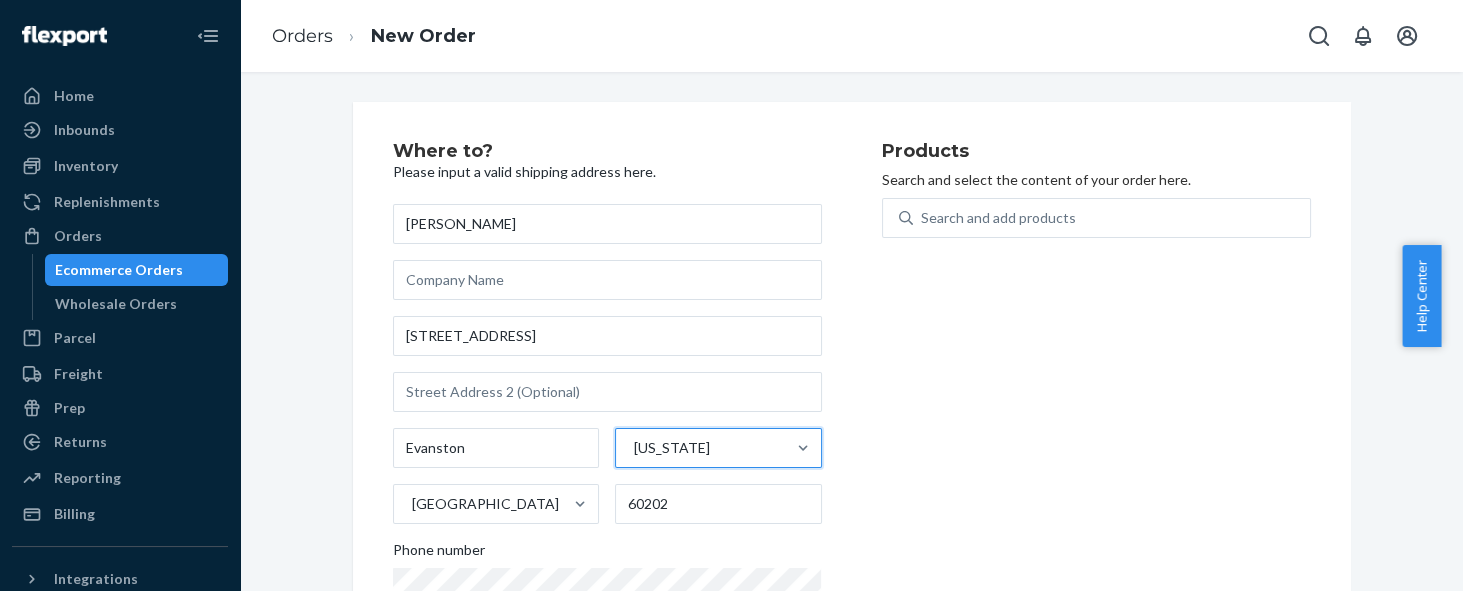 scroll, scrollTop: 128, scrollLeft: 0, axis: vertical 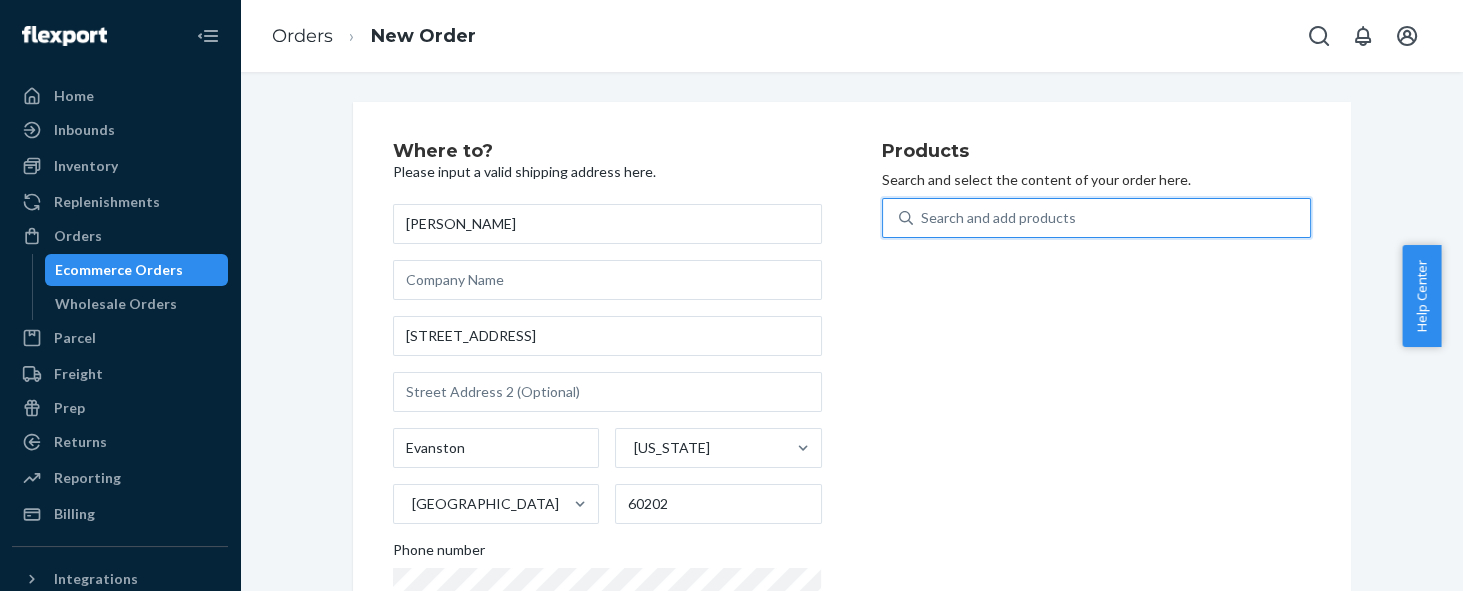 click on "Search and add products" at bounding box center [998, 218] 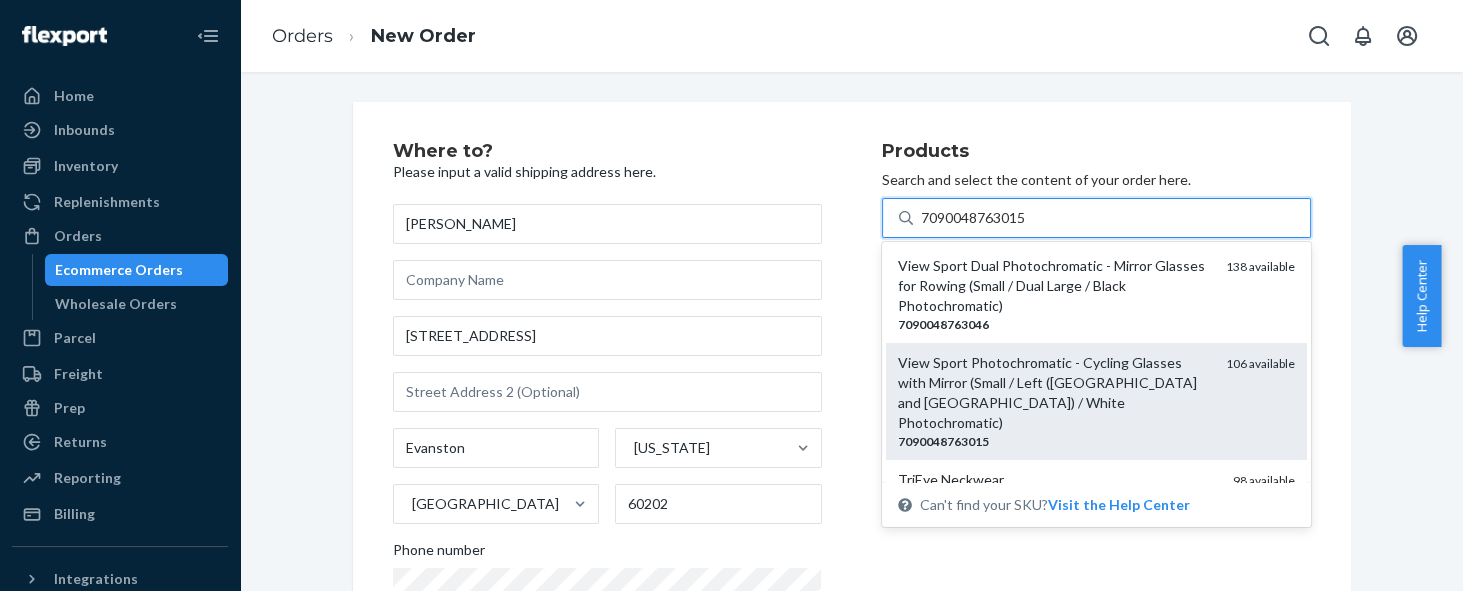 click on "View Sport Photochromatic - Cycling Glasses with Mirror (Small / Left ([GEOGRAPHIC_DATA] and [GEOGRAPHIC_DATA]) / White Photochromatic)" at bounding box center [1054, 393] 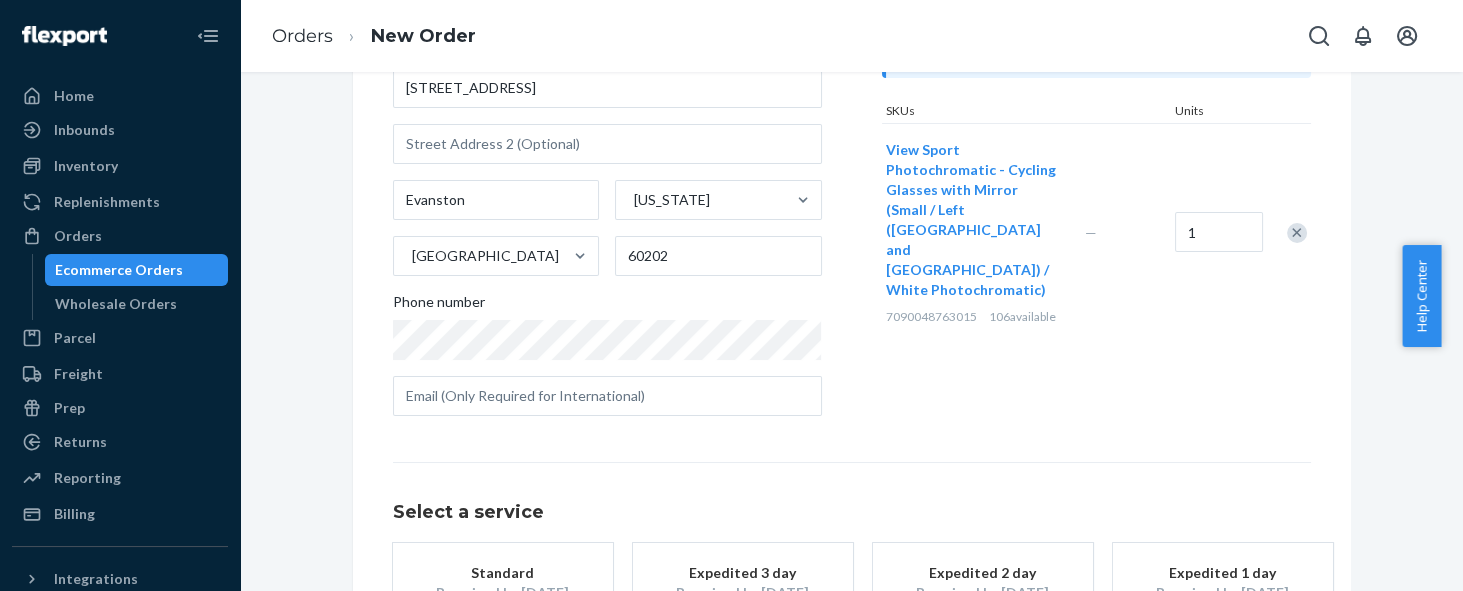 scroll, scrollTop: 398, scrollLeft: 0, axis: vertical 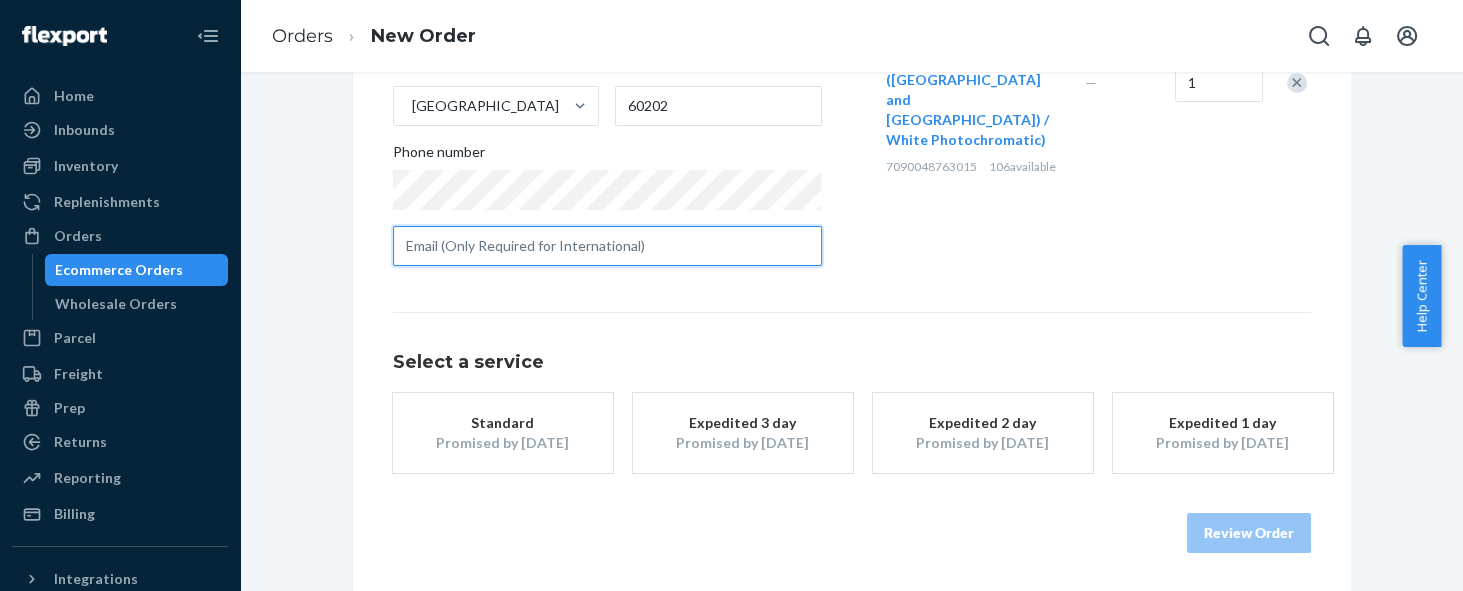 click at bounding box center (607, 246) 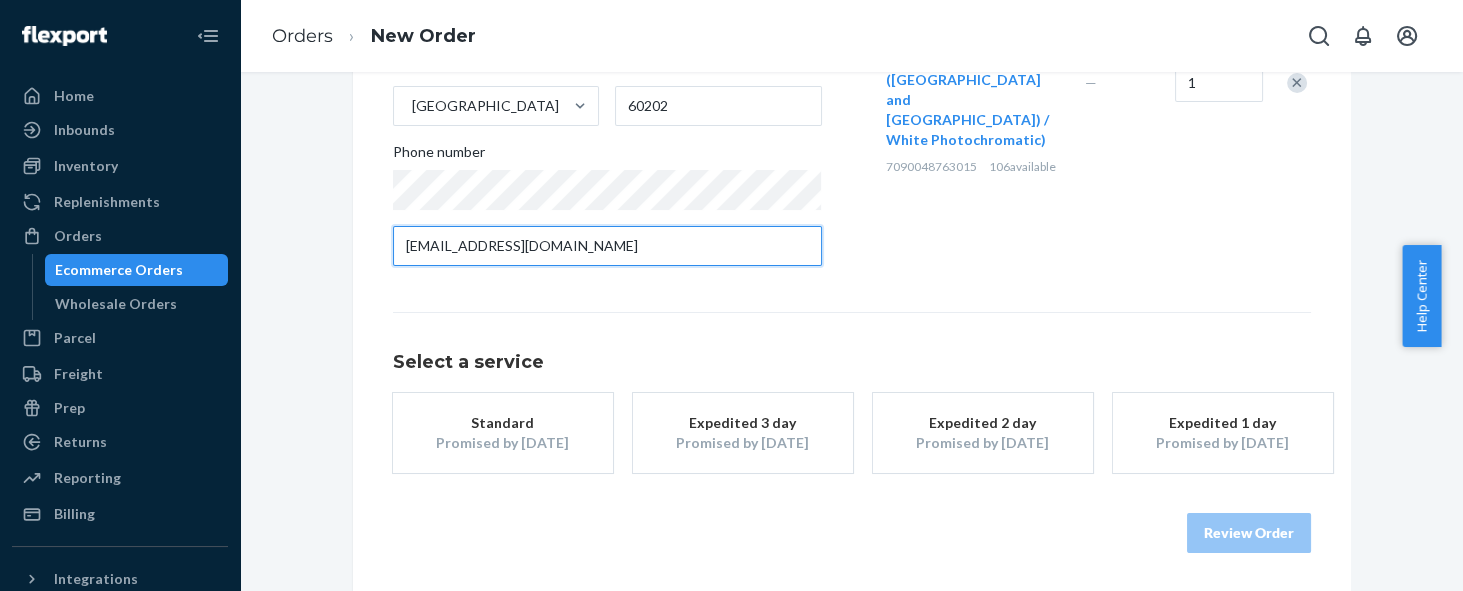 type on "[EMAIL_ADDRESS][DOMAIN_NAME]" 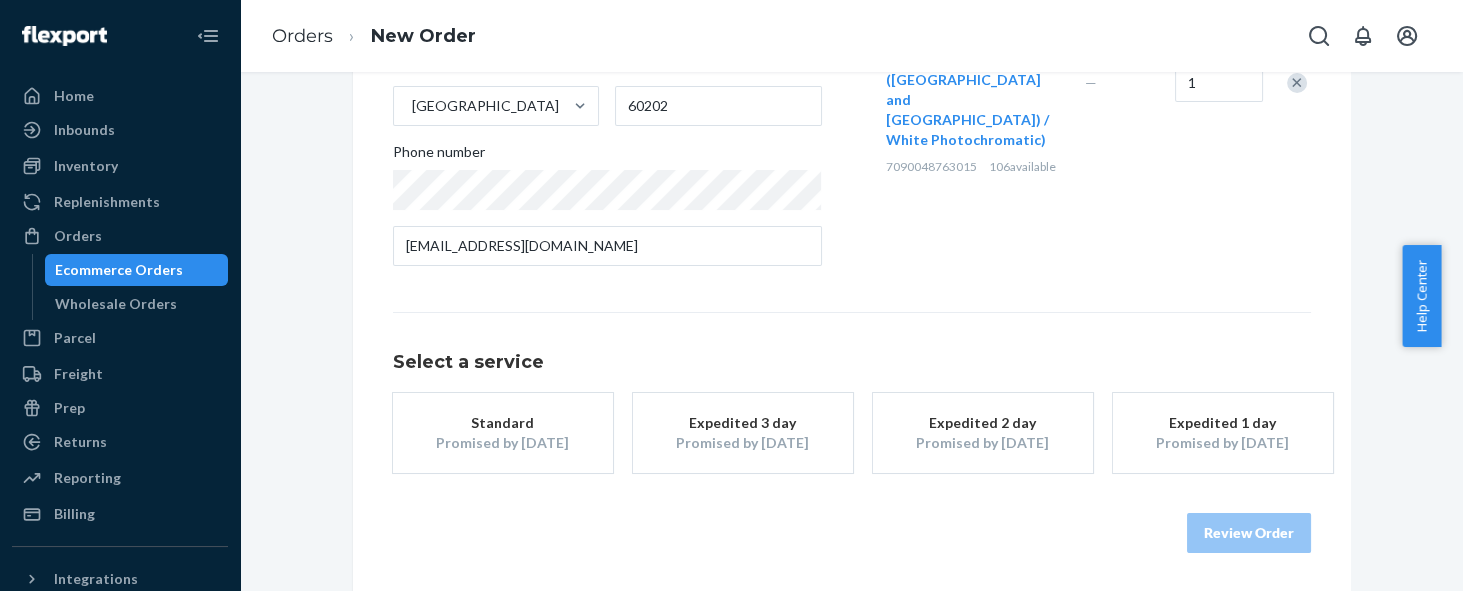 click on "Products Search and select the content of your order here. Search and add products Inbound each SKU in 5 or more boxes to maximize your Fast Tag coverage Learn more SKUs Units View Sport Photochromatic - Cycling Glasses with Mirror (Small / Left (US and [GEOGRAPHIC_DATA]) / White Photochromatic) 7090048763015 106  available — 1" at bounding box center (1096, 13) 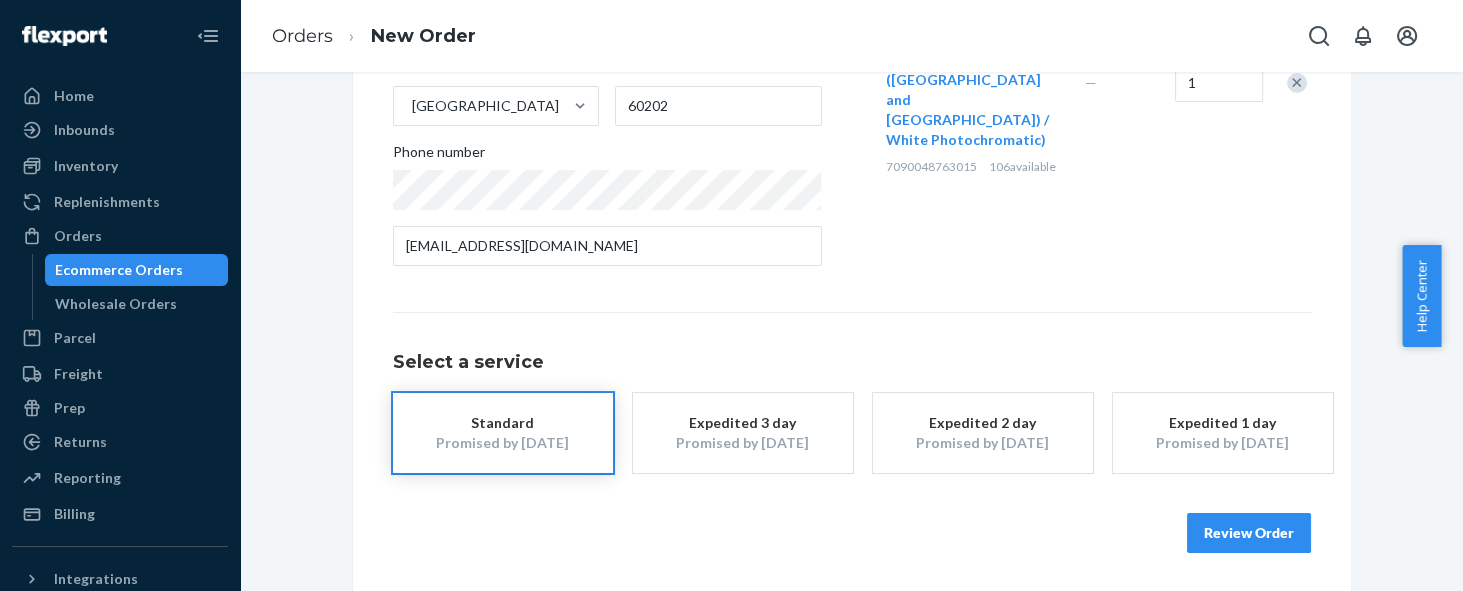 click on "Review Order" at bounding box center (1249, 533) 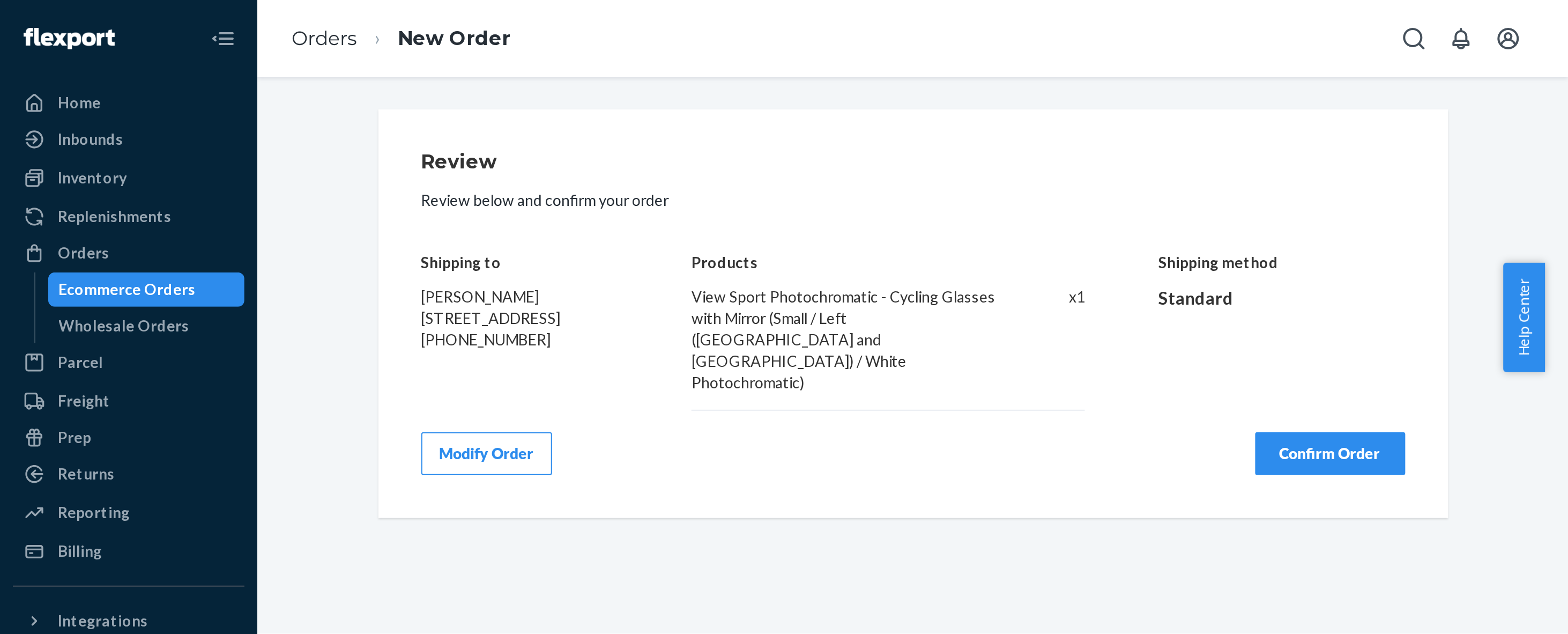 scroll, scrollTop: 0, scrollLeft: 0, axis: both 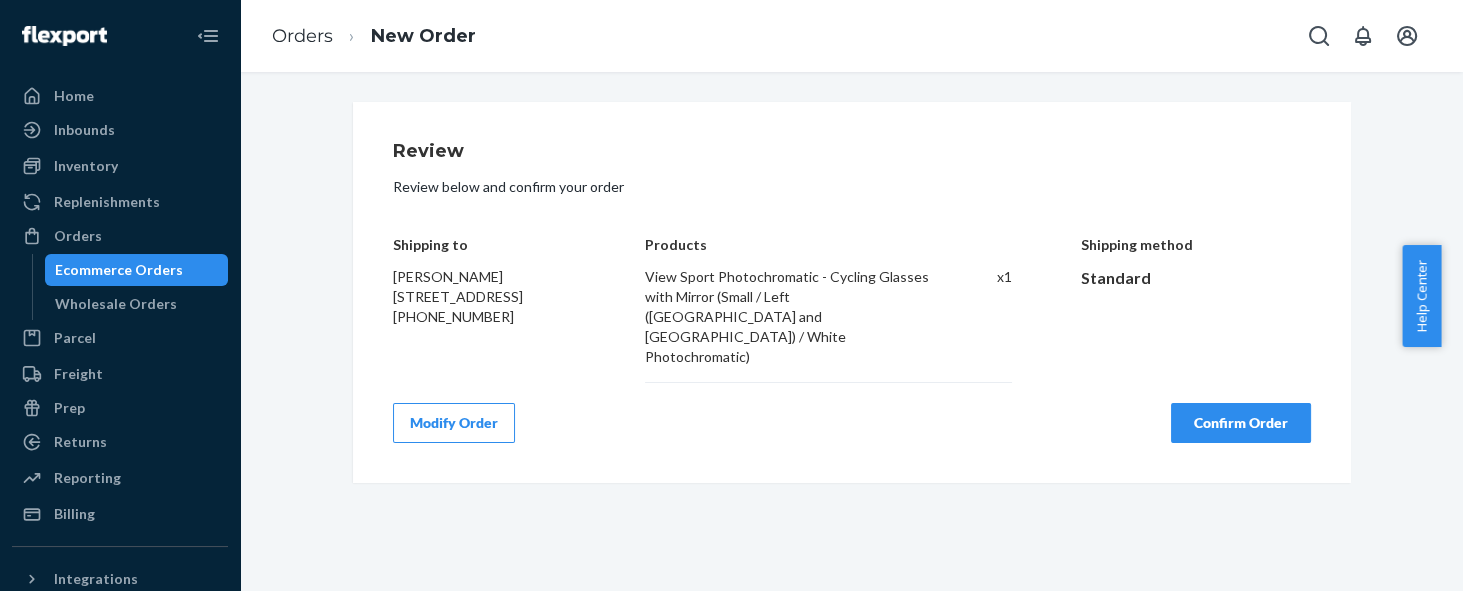 click on "Confirm Order" at bounding box center [1241, 423] 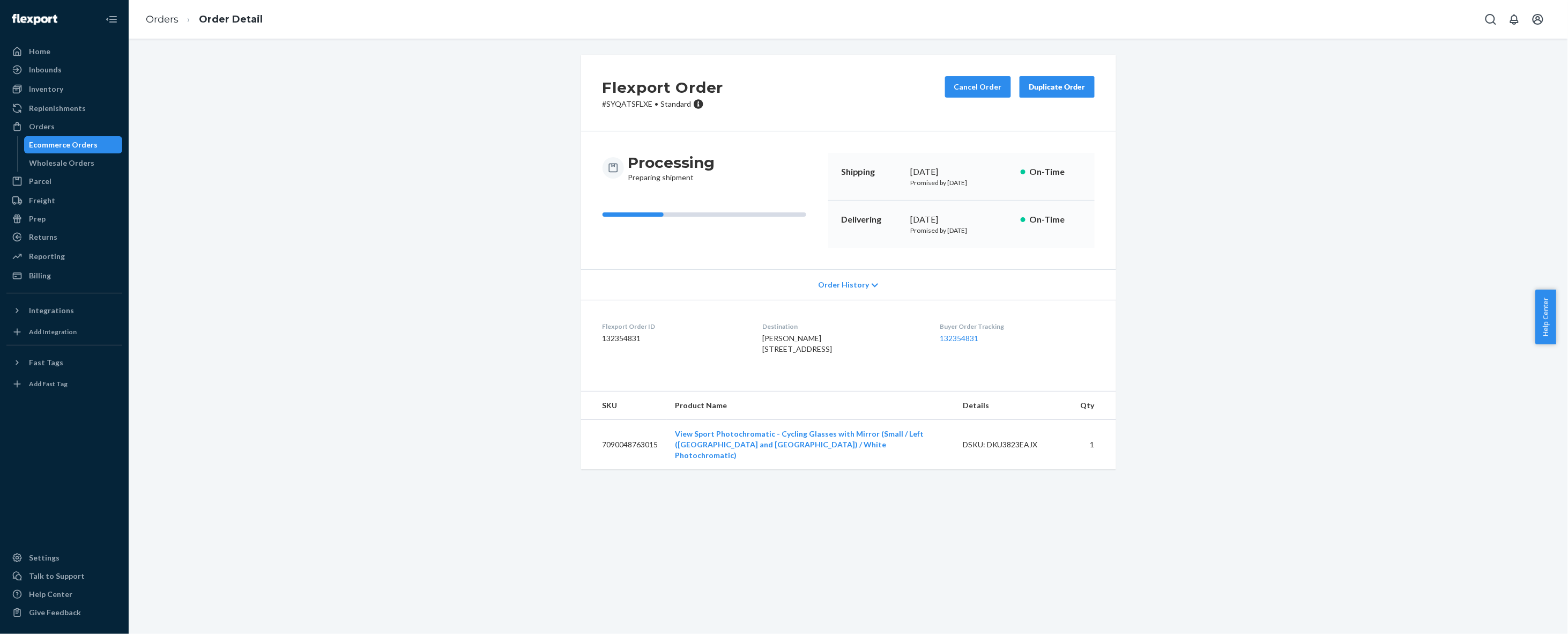 click on "Flexport Order # SYQATSFLXE • Standard Cancel Order Duplicate Order Processing Preparing shipment Shipping [DATE] Promised by [DATE] On-Time Delivering [DATE] Promised by [DATE] On-Time Order History Flexport Order ID 132354831 Destination [PERSON_NAME]
[STREET_ADDRESS] Buyer Order Tracking 132354831 SKU Product Name Details Qty 7090048763015 View Sport Photochromatic - Cycling Glasses with Mirror (Small / Left ([GEOGRAPHIC_DATA] and [GEOGRAPHIC_DATA]) / White Photochromatic) DSKU: DKU3823EAJX 1" at bounding box center (848, 268) 